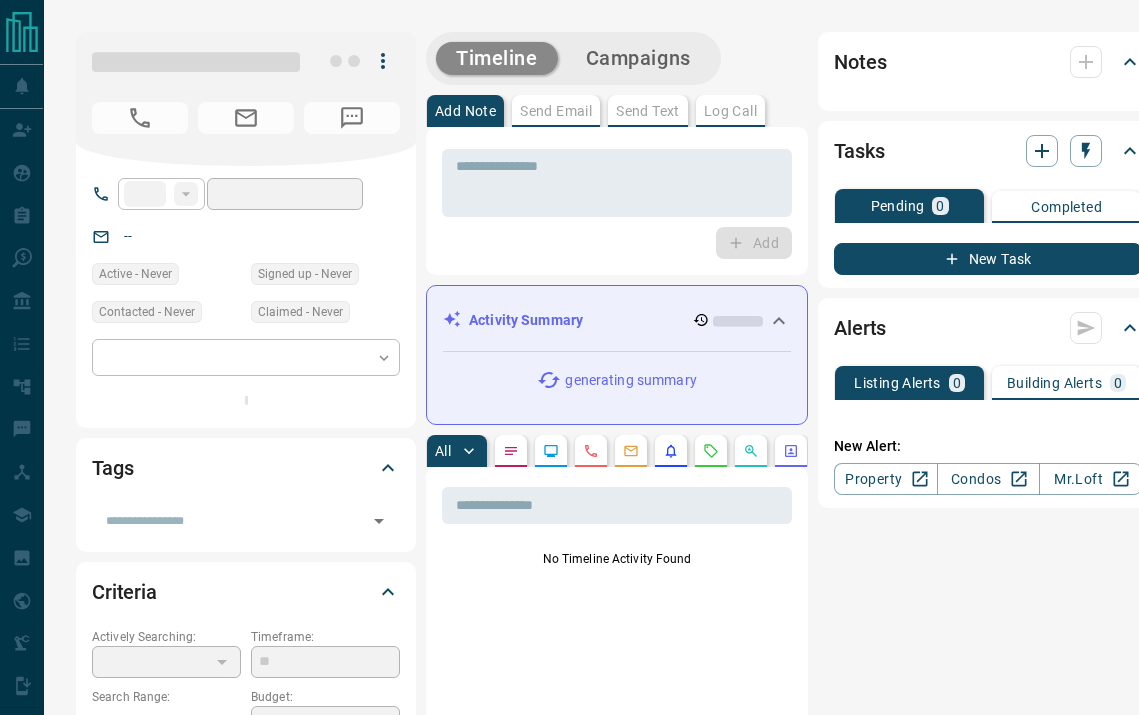 scroll, scrollTop: 0, scrollLeft: 0, axis: both 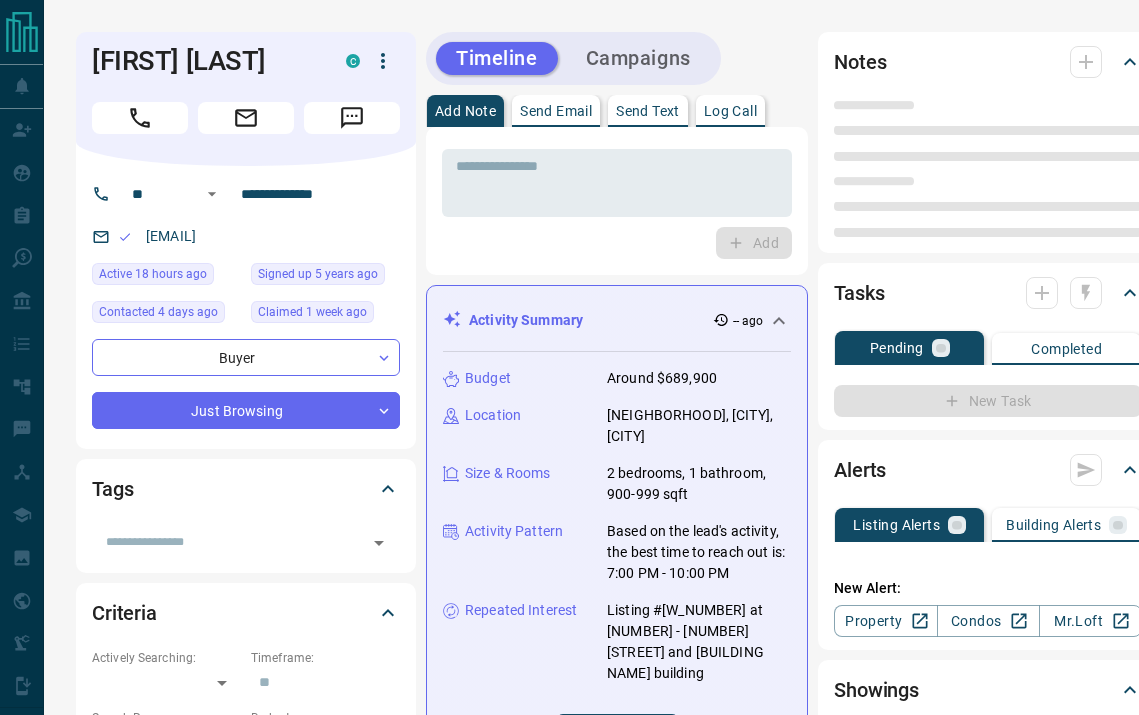 type on "**" 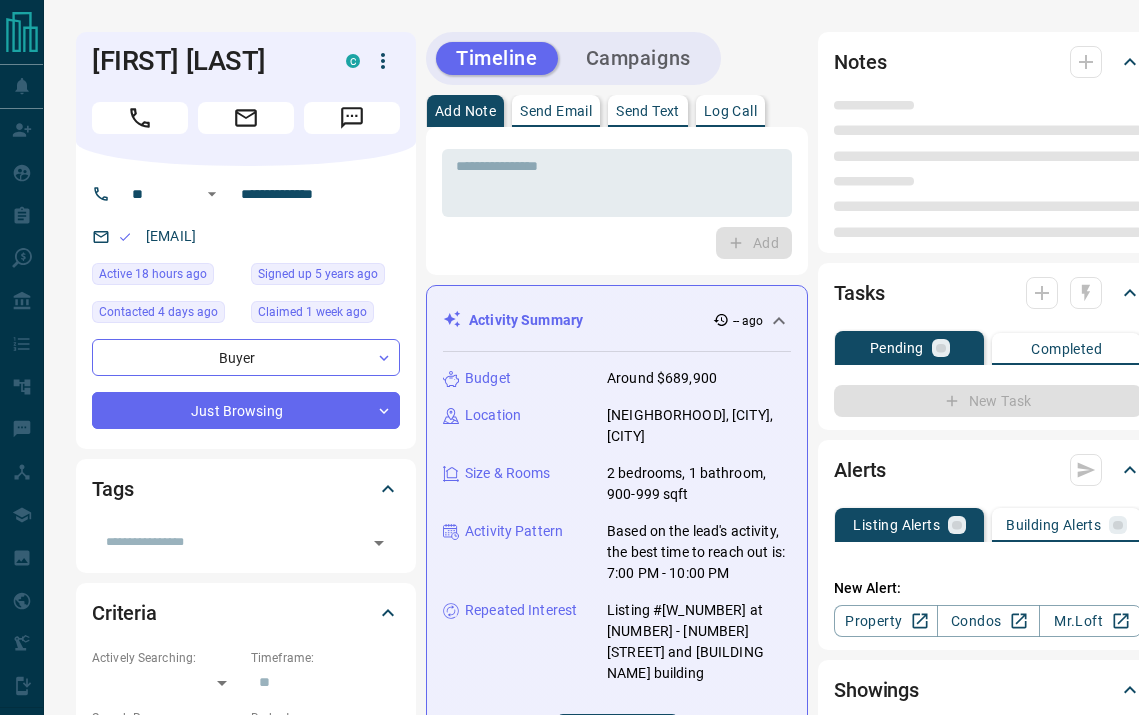 type on "**********" 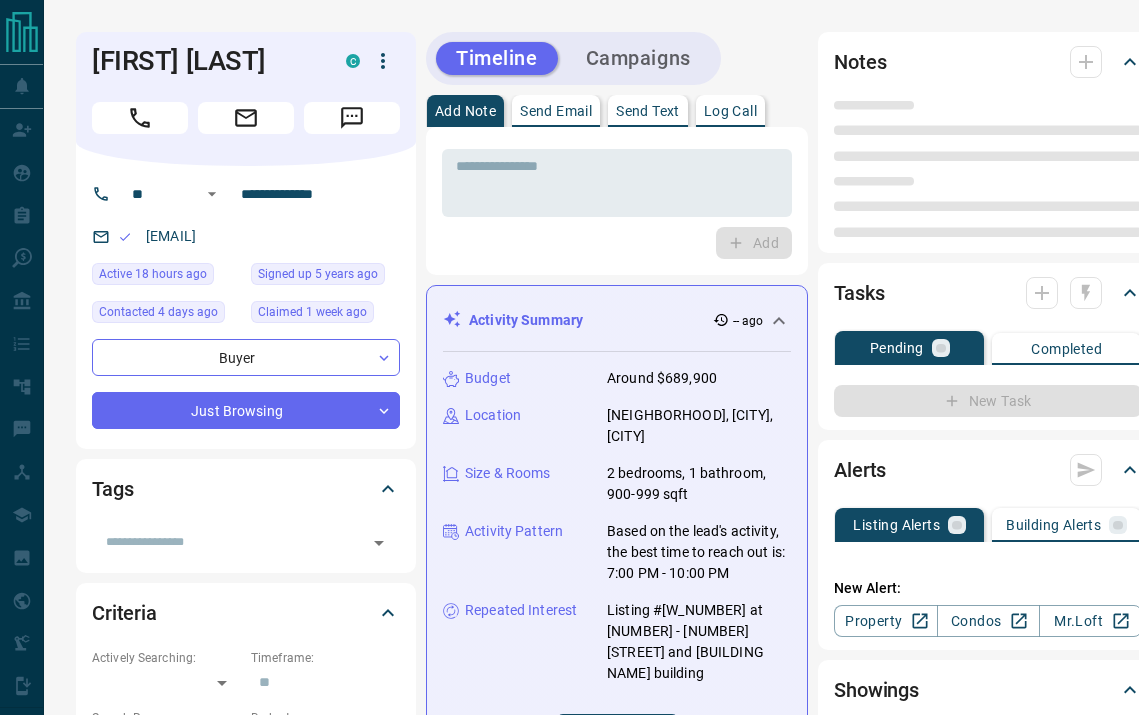 type on "**********" 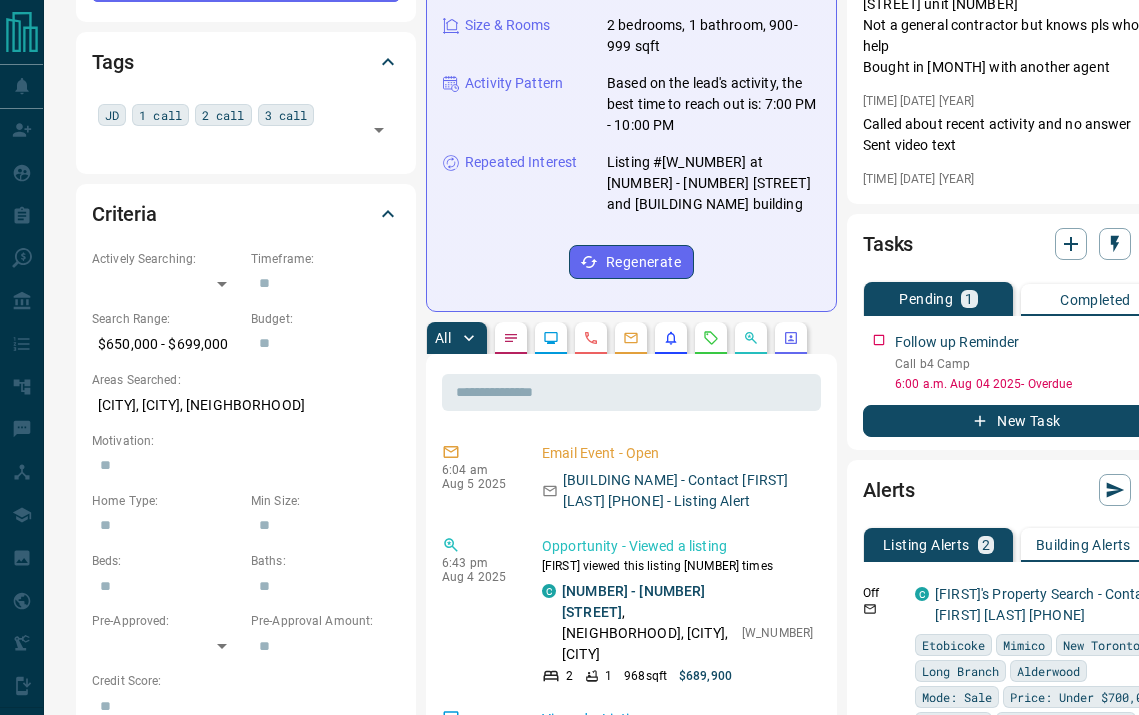 scroll, scrollTop: 435, scrollLeft: 0, axis: vertical 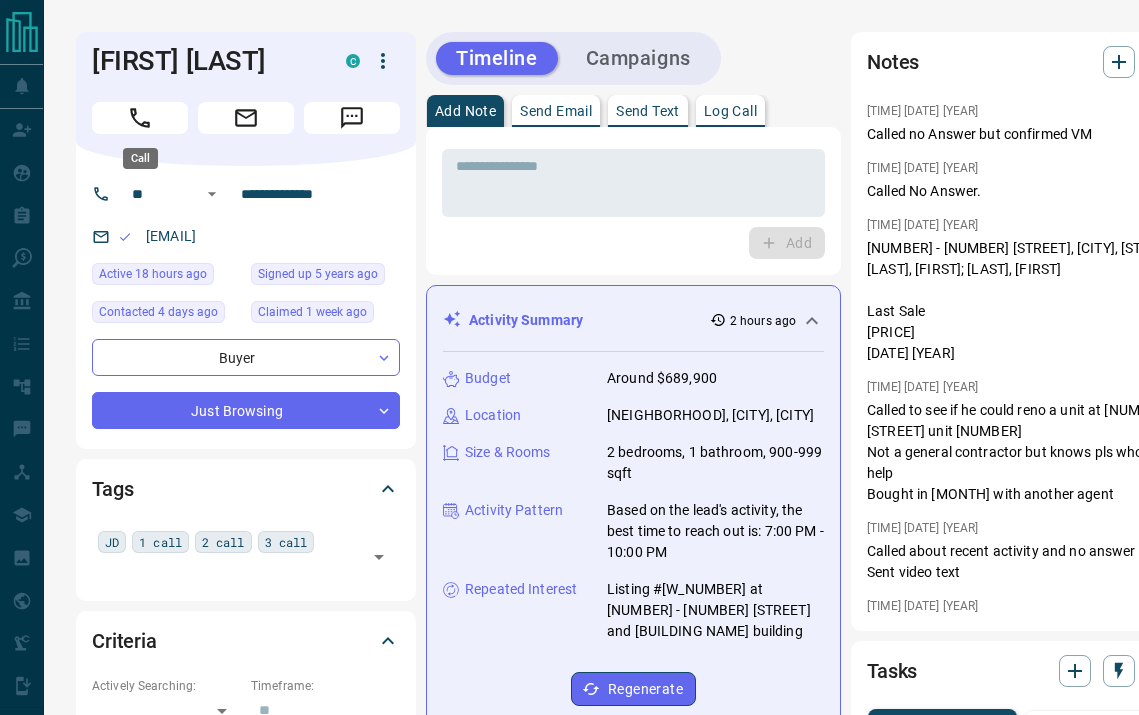 click 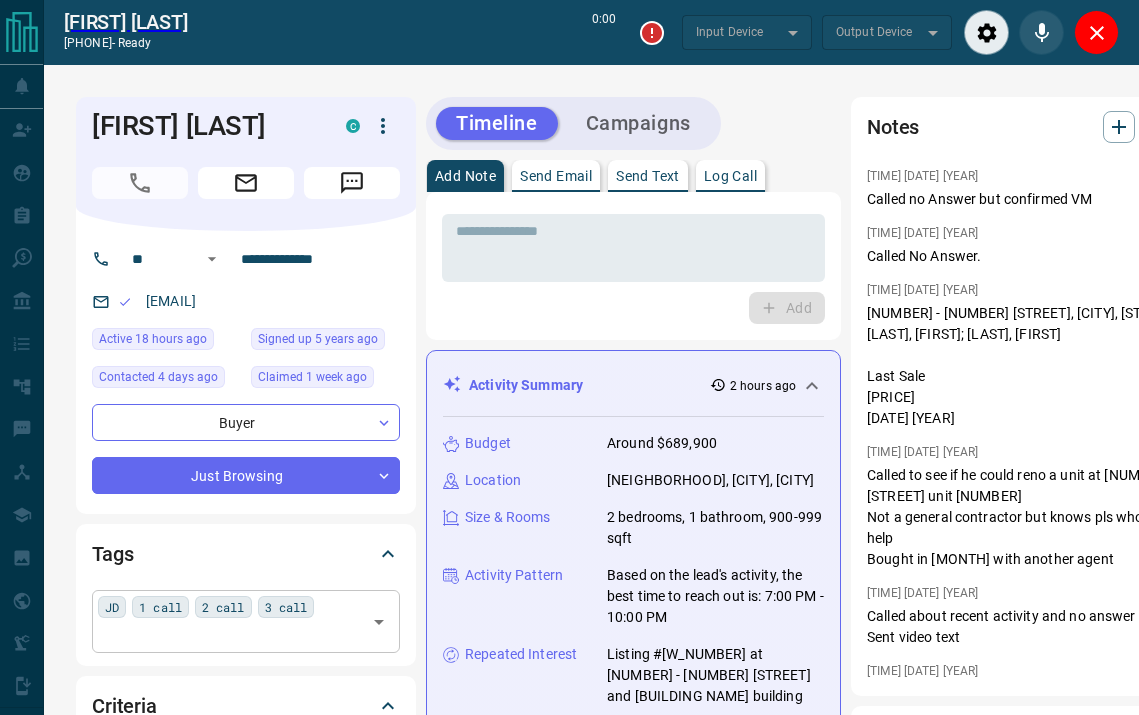 type on "*******" 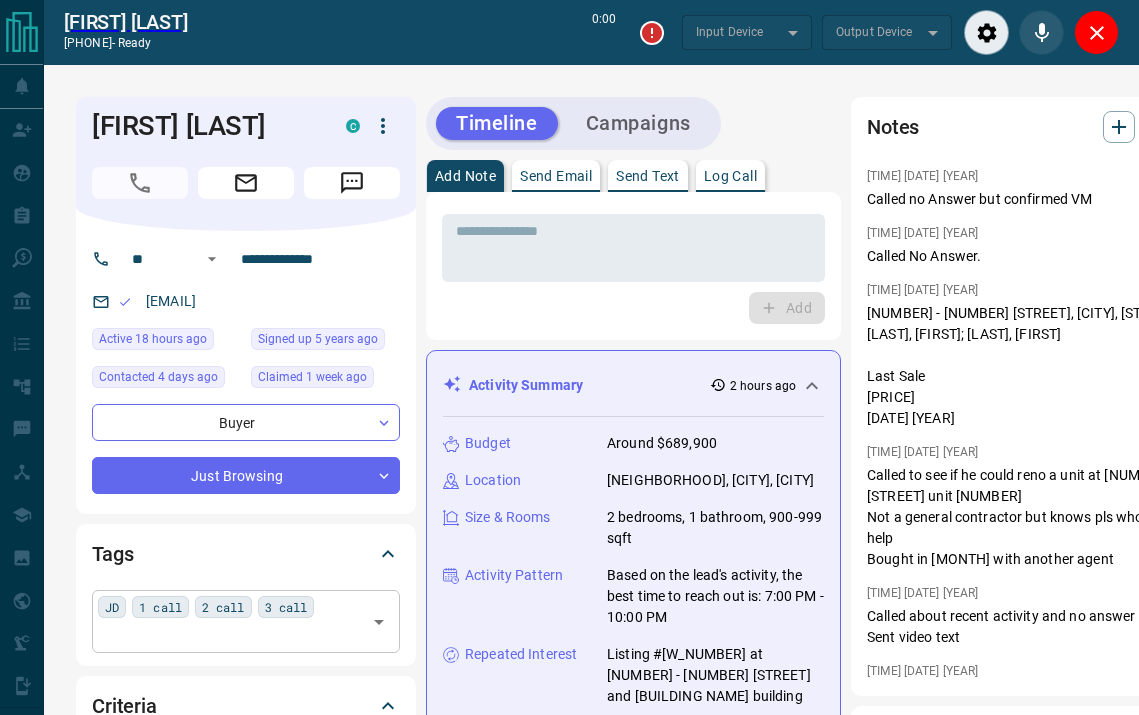 type on "*******" 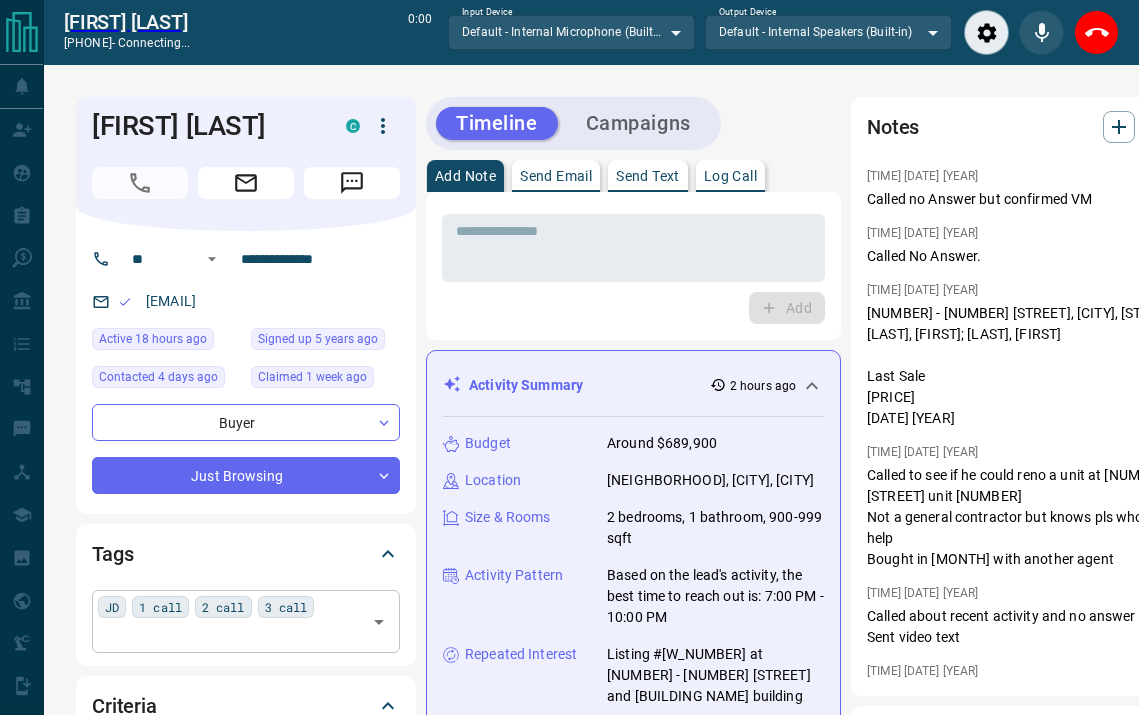 click at bounding box center (229, 635) 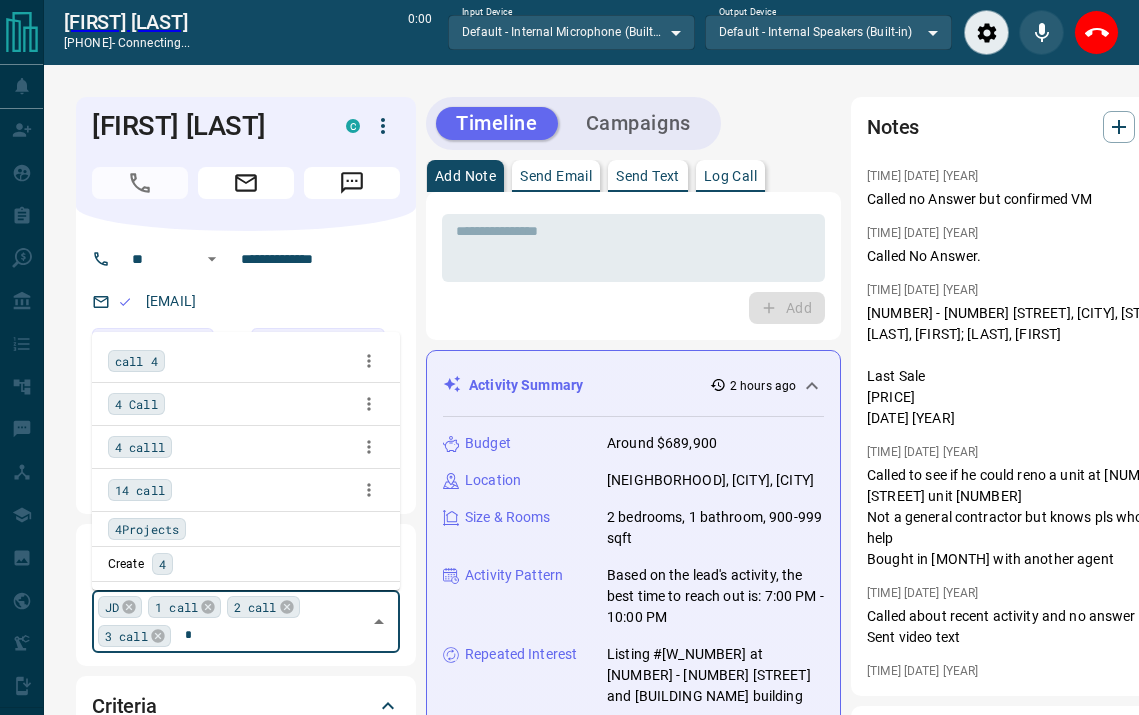 type on "*" 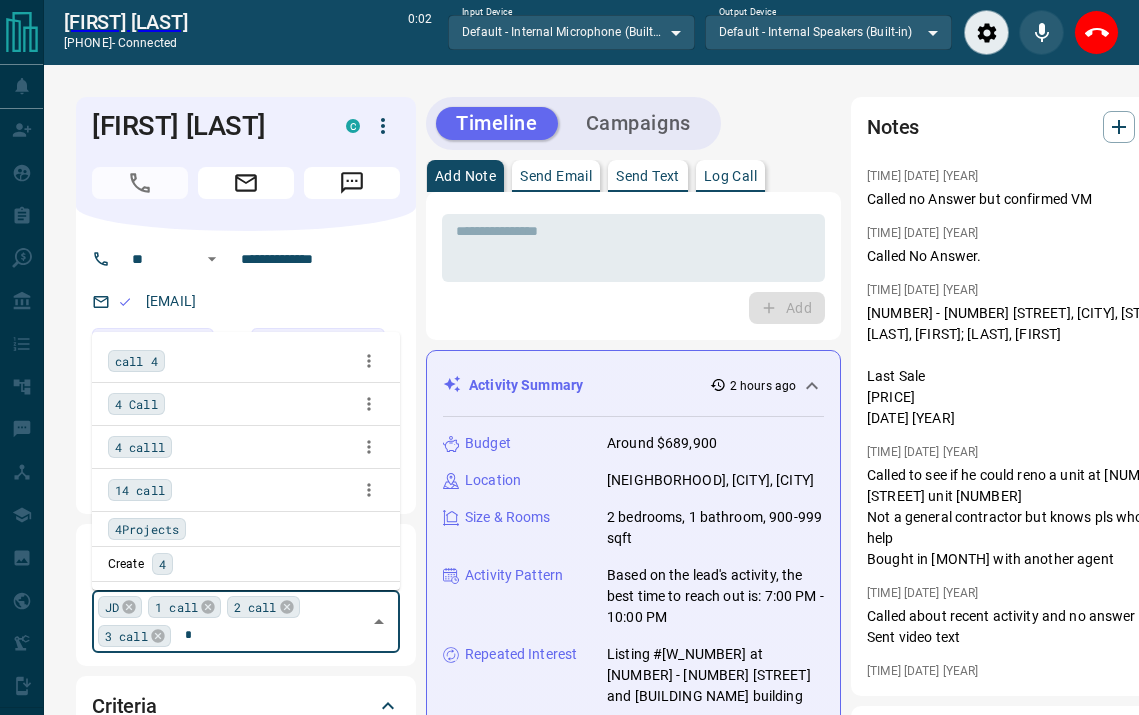 click on "4 Call" at bounding box center (136, 404) 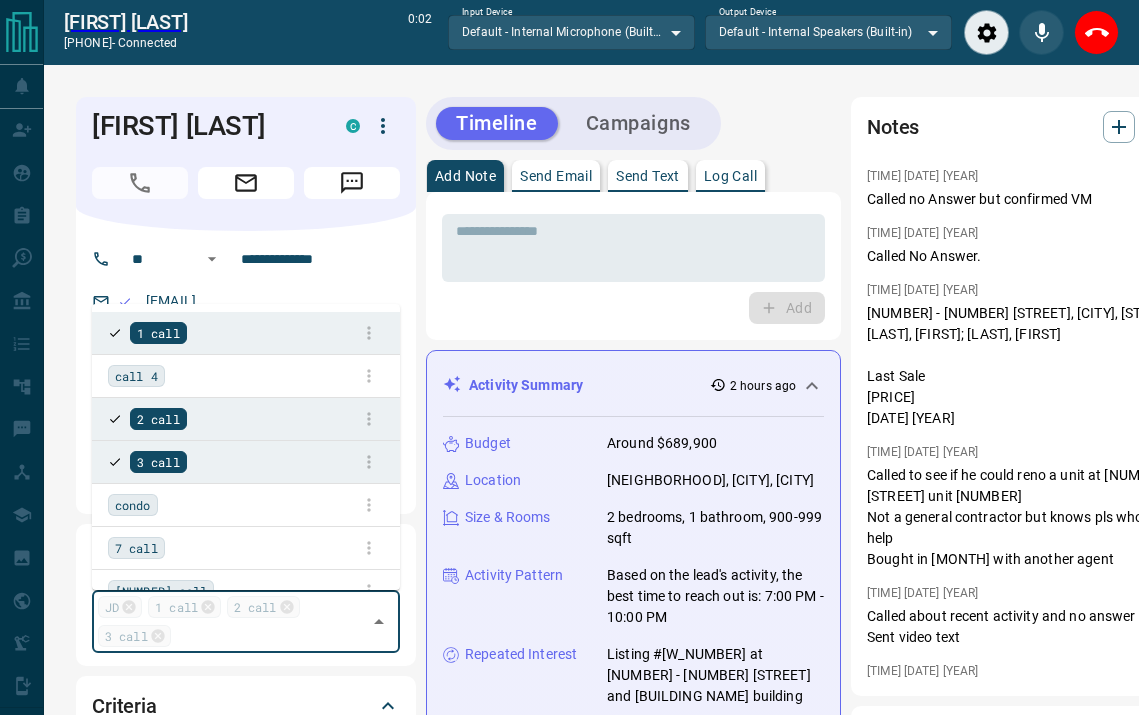 scroll, scrollTop: 495, scrollLeft: 0, axis: vertical 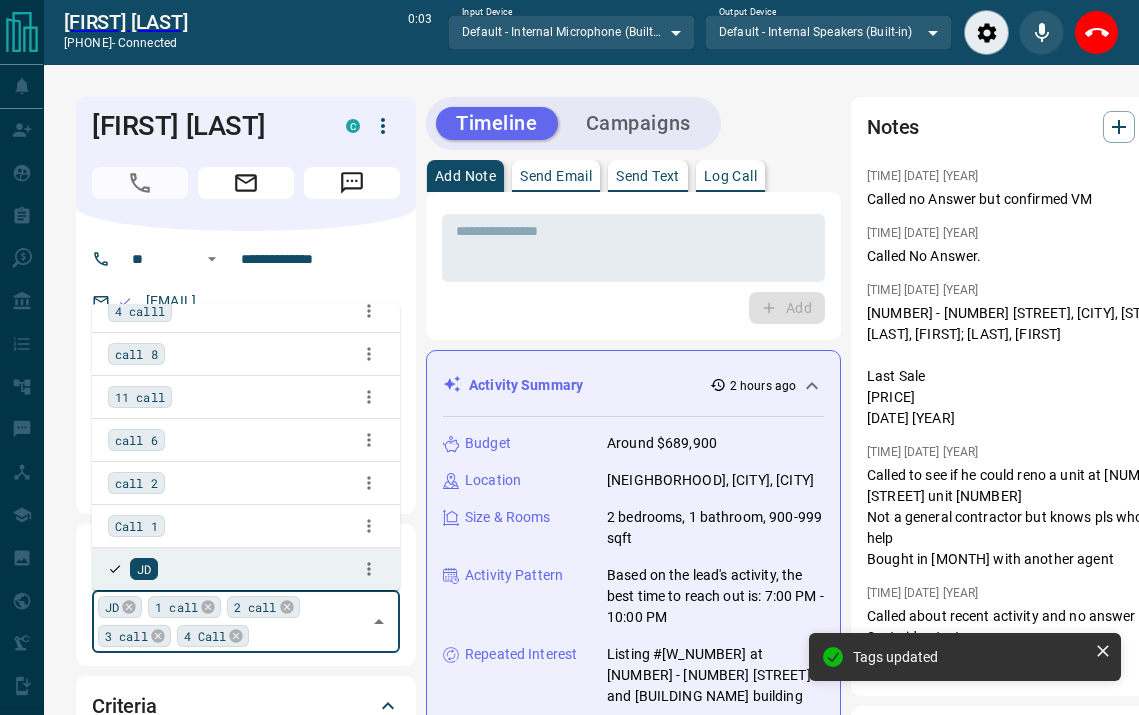 click on "**********" at bounding box center [246, 372] 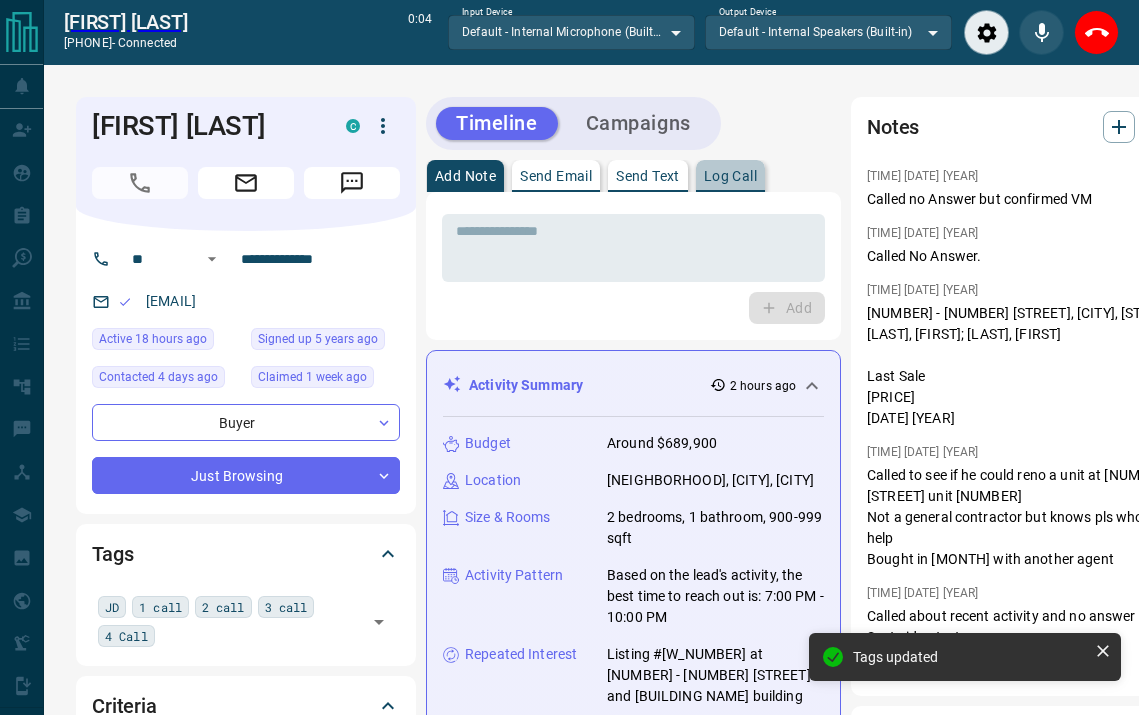 click on "Log Call" at bounding box center [730, 176] 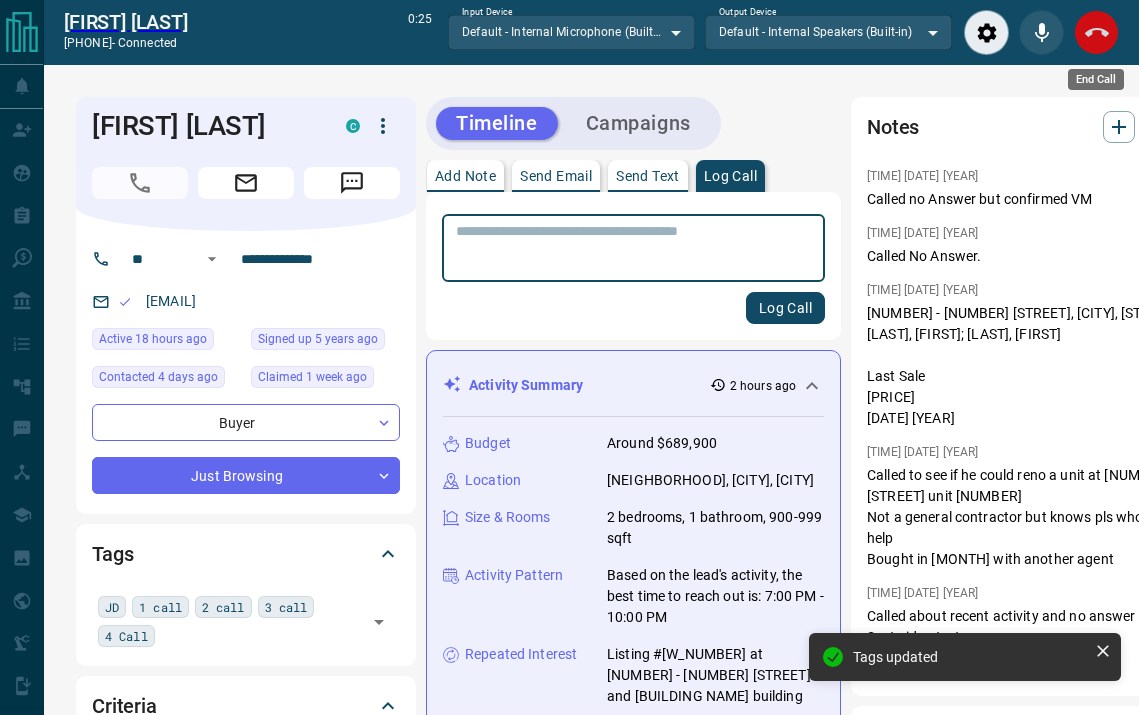 click 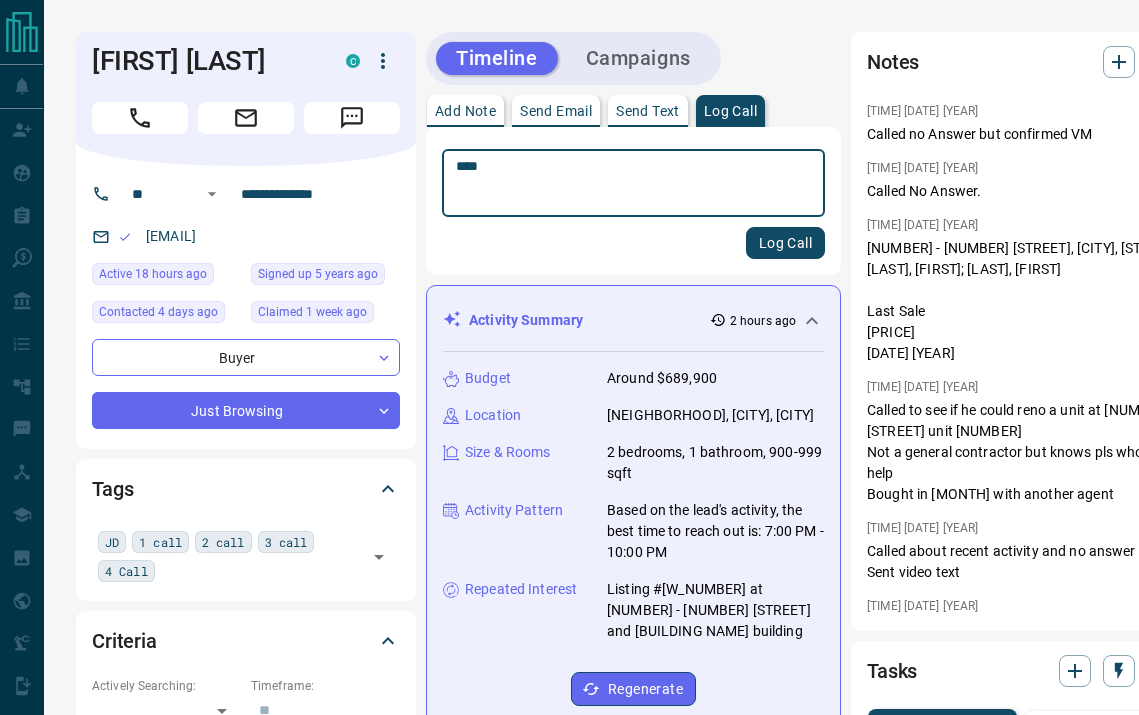 type on "****" 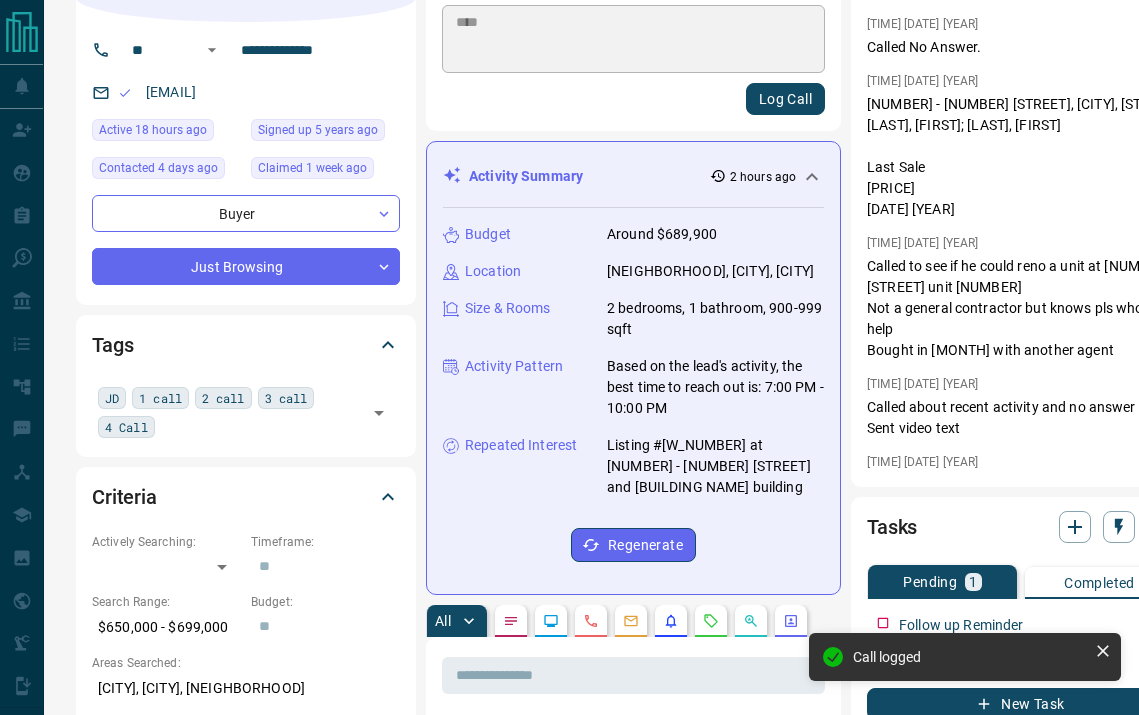 type 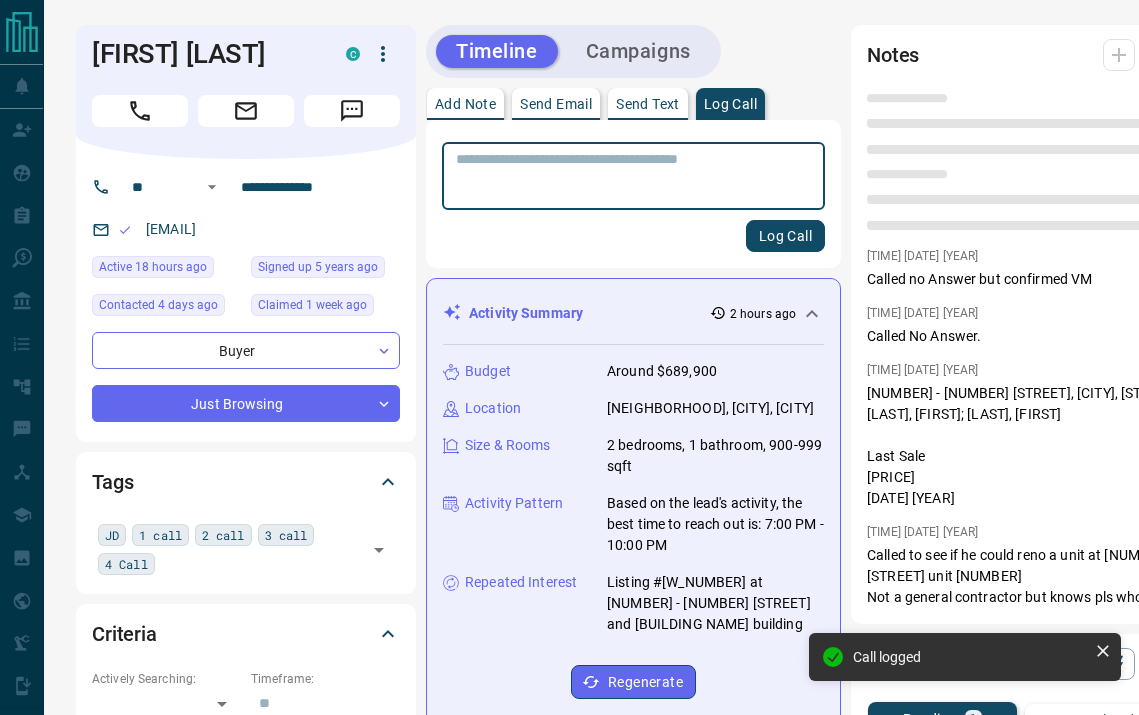scroll, scrollTop: 0, scrollLeft: 0, axis: both 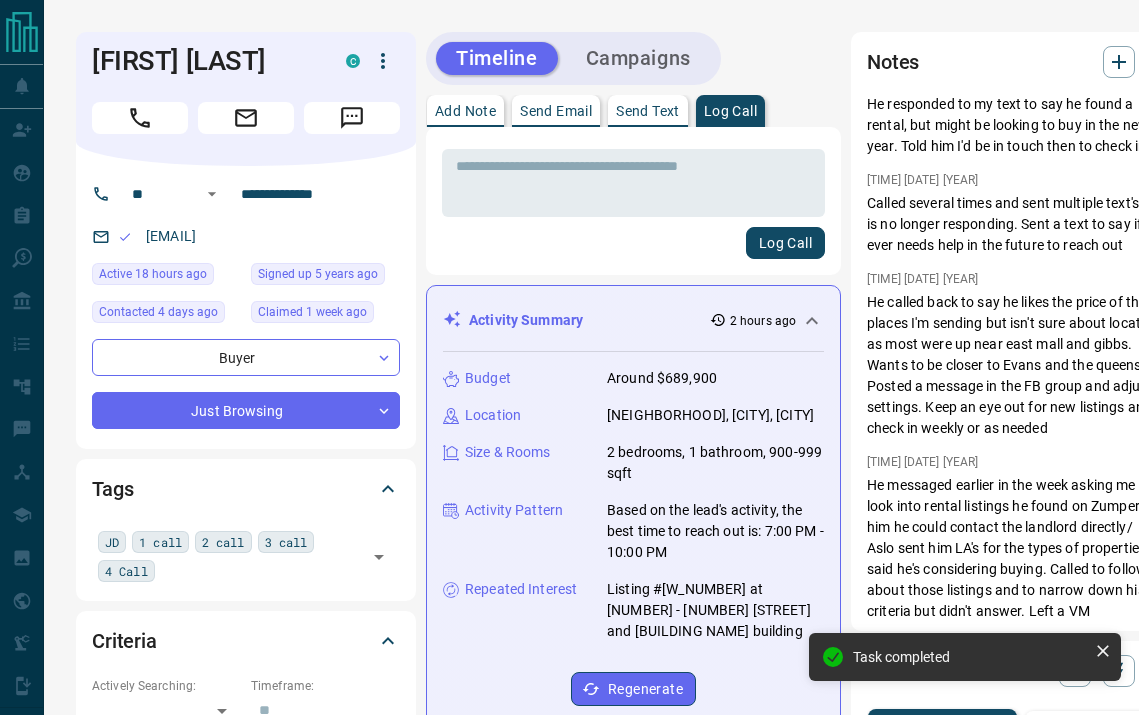 click on "Campaigns" at bounding box center [638, 58] 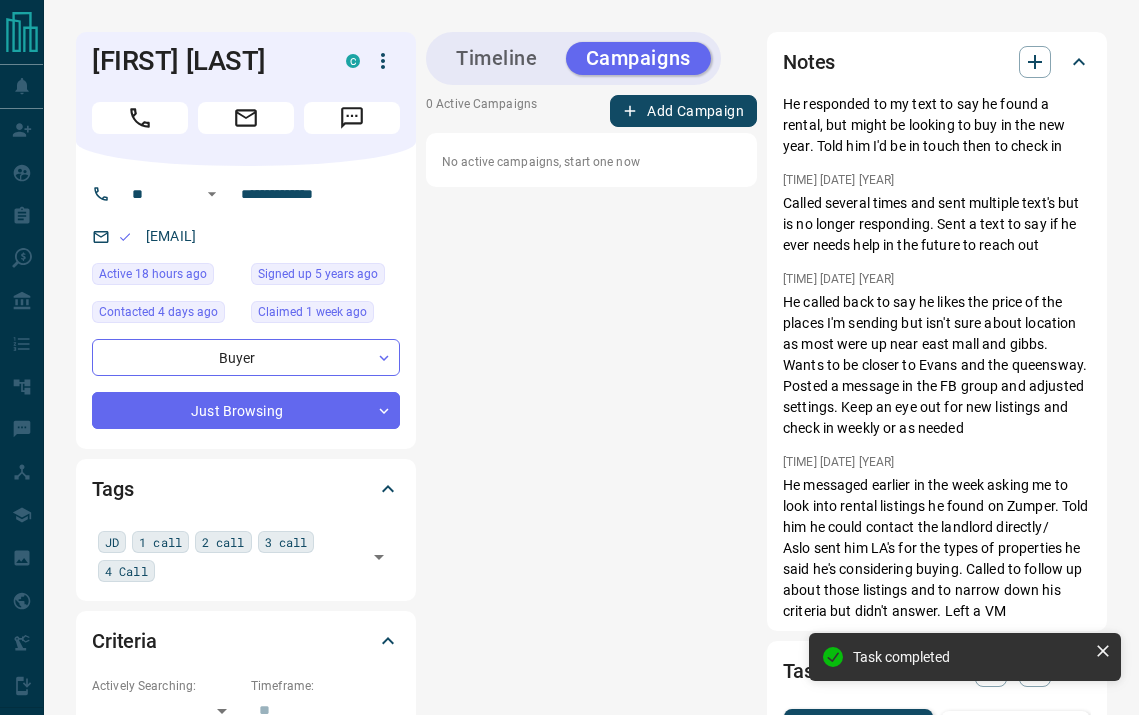 click on "Add Campaign" at bounding box center [683, 111] 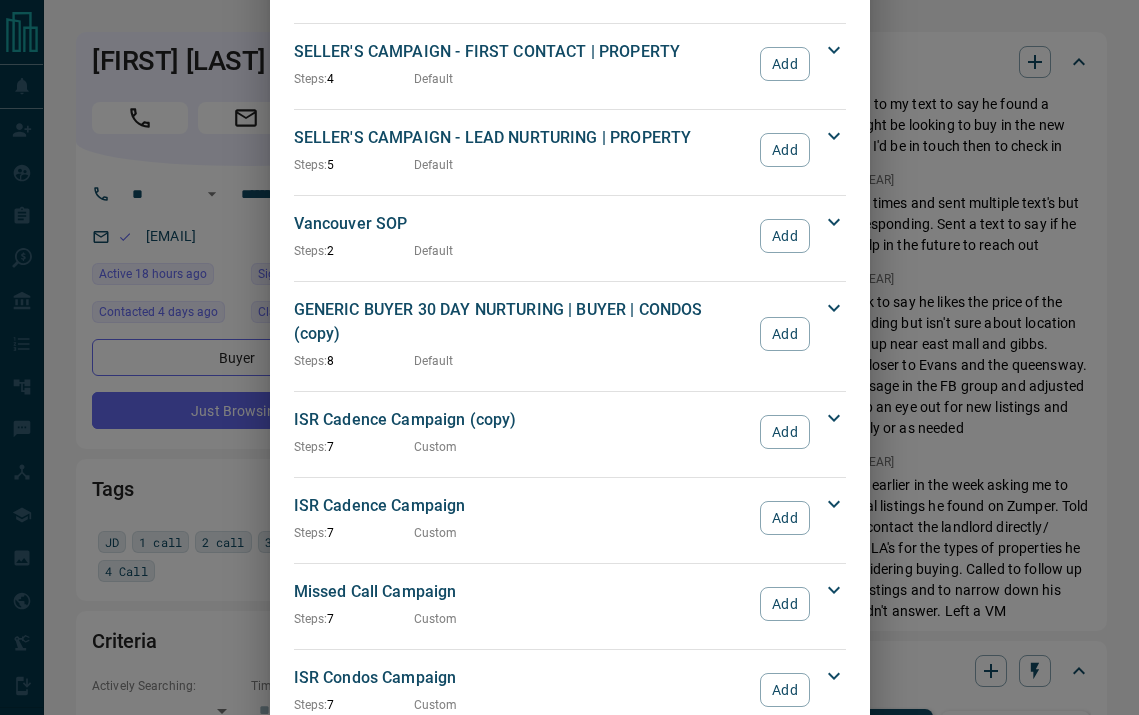 scroll, scrollTop: 1956, scrollLeft: 0, axis: vertical 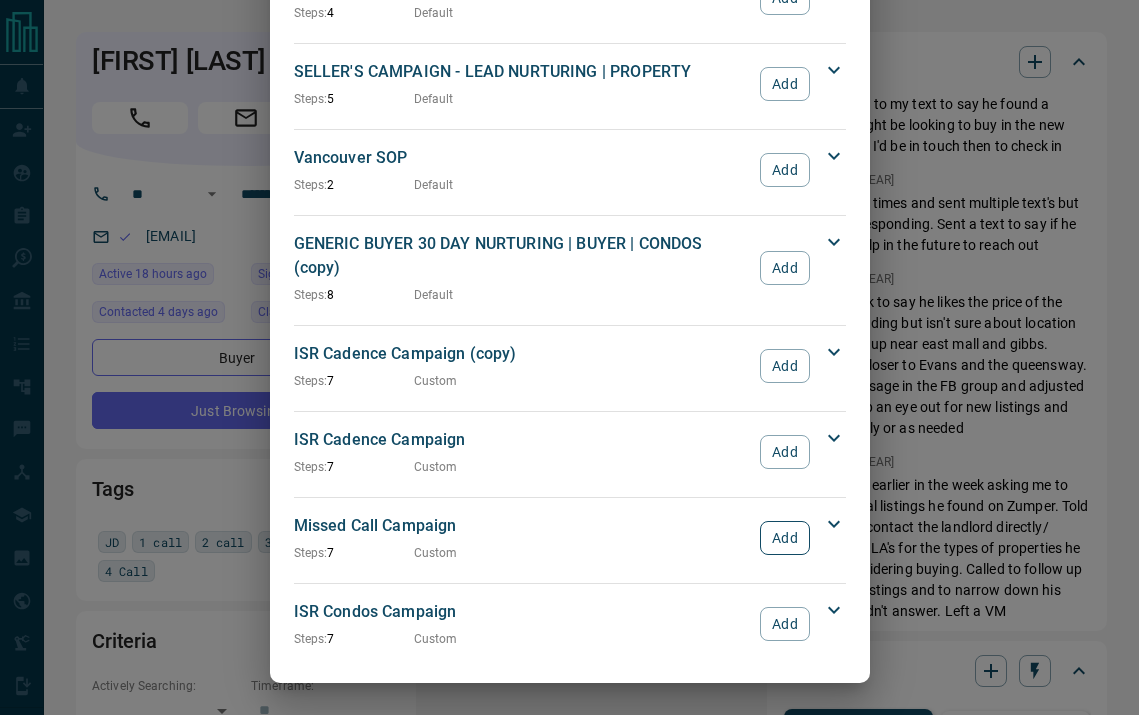 click on "Add" at bounding box center [784, 538] 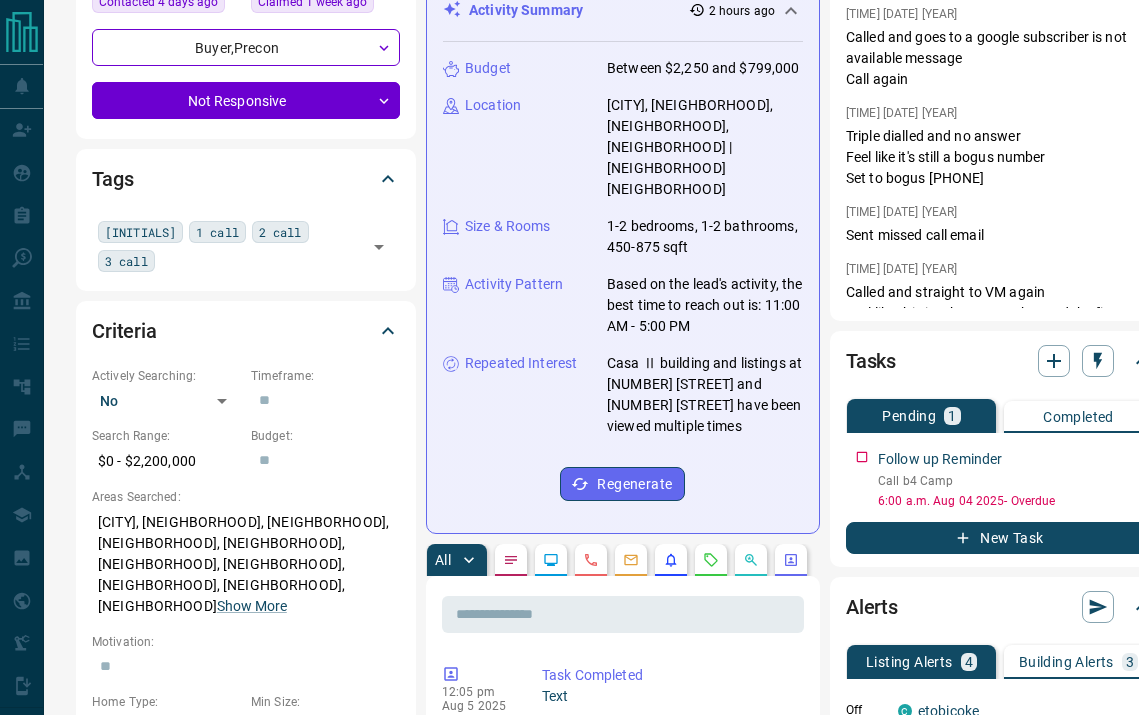 scroll, scrollTop: 0, scrollLeft: 0, axis: both 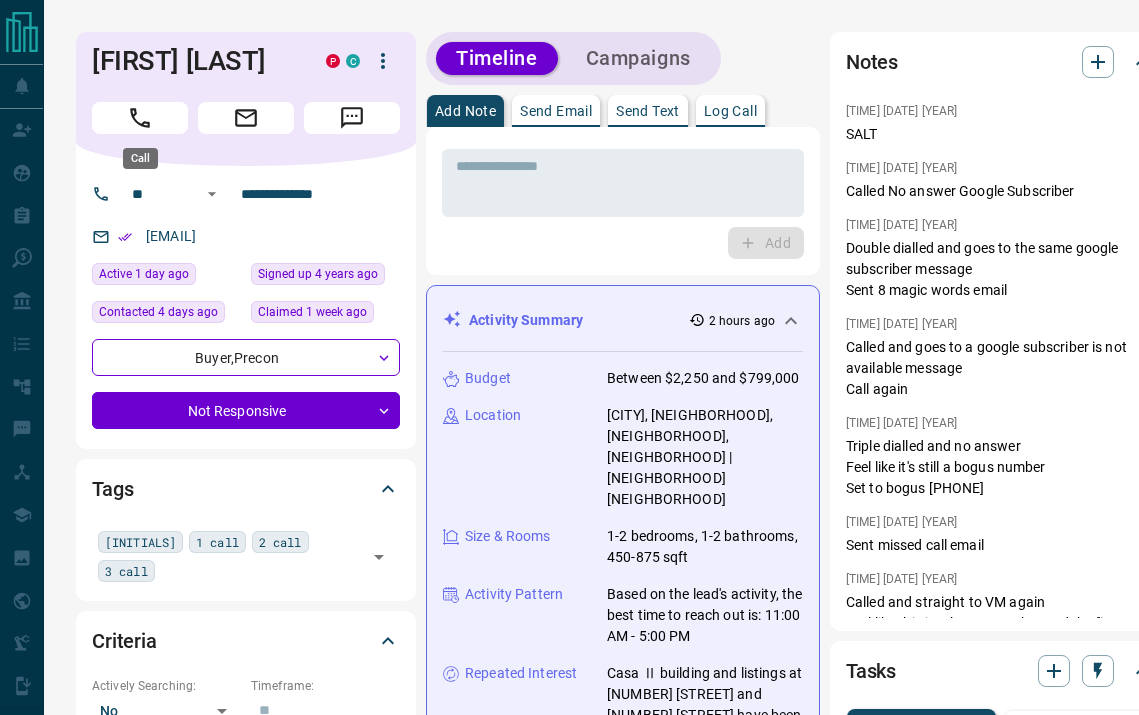 click 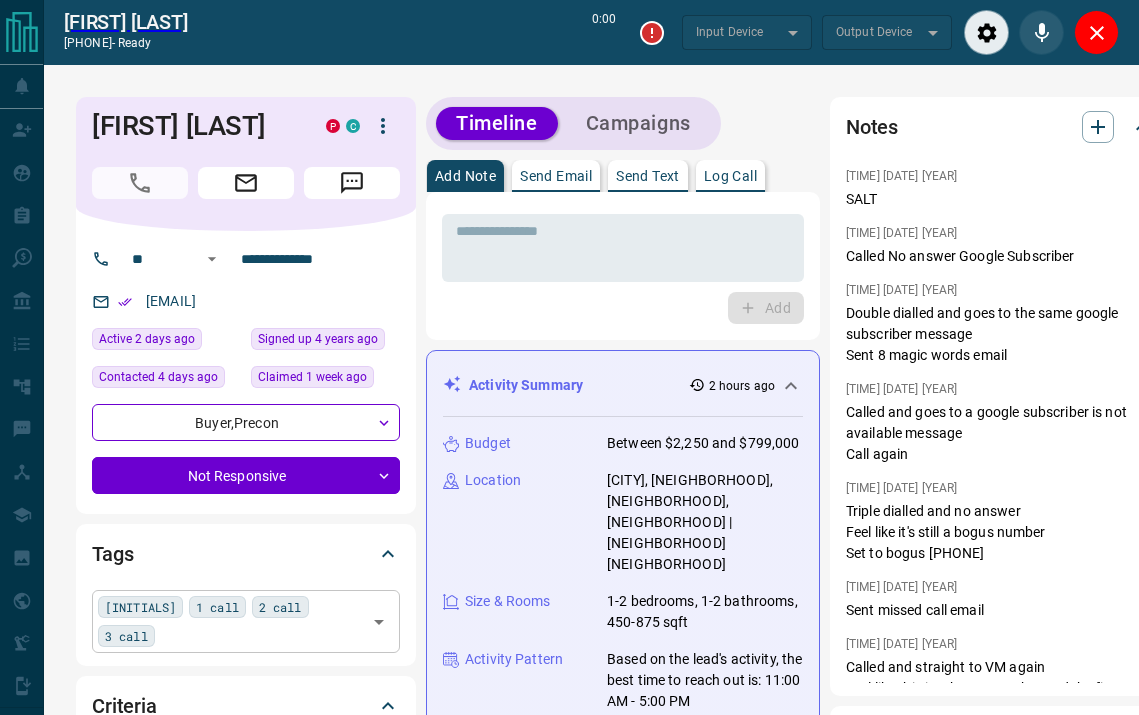 click on "JD 1 call 2 call 3 call ​" at bounding box center (246, 621) 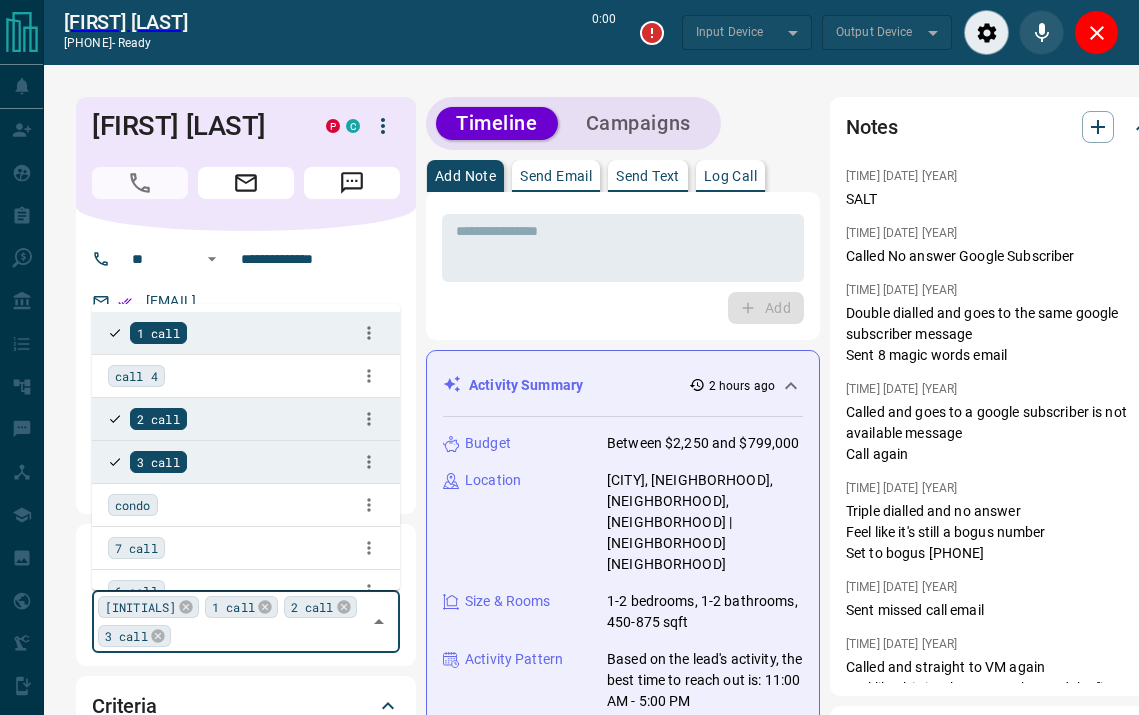 type on "*" 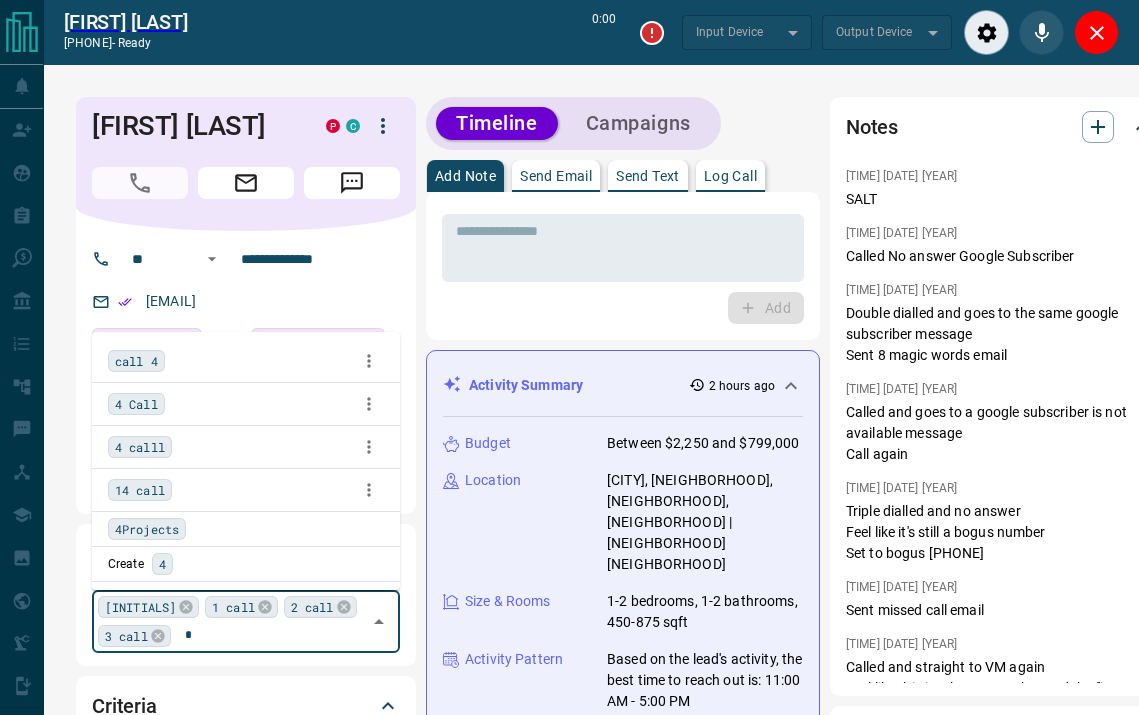 type on "*******" 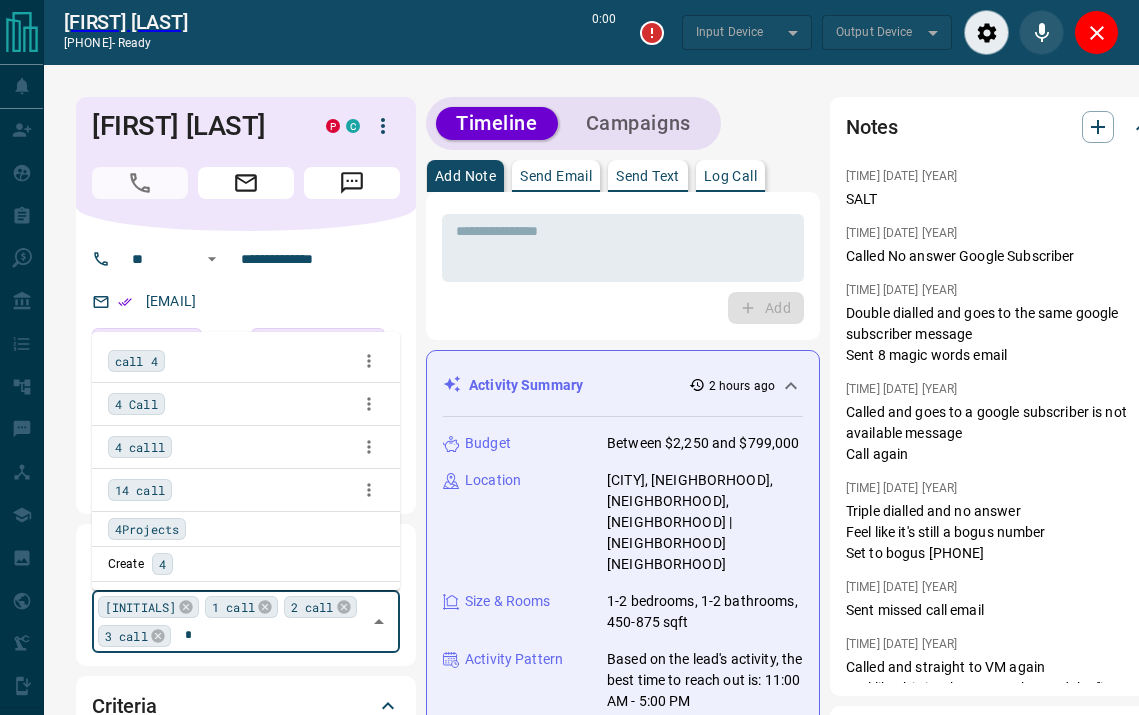type on "*******" 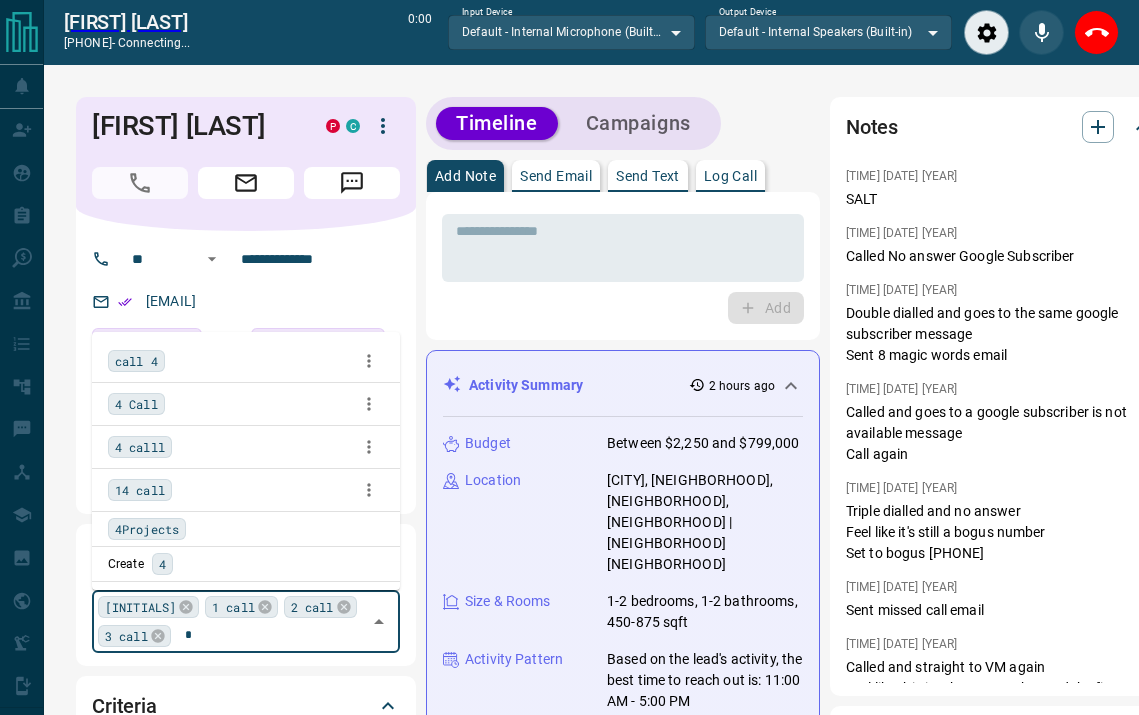 click on "4 Call" at bounding box center (136, 404) 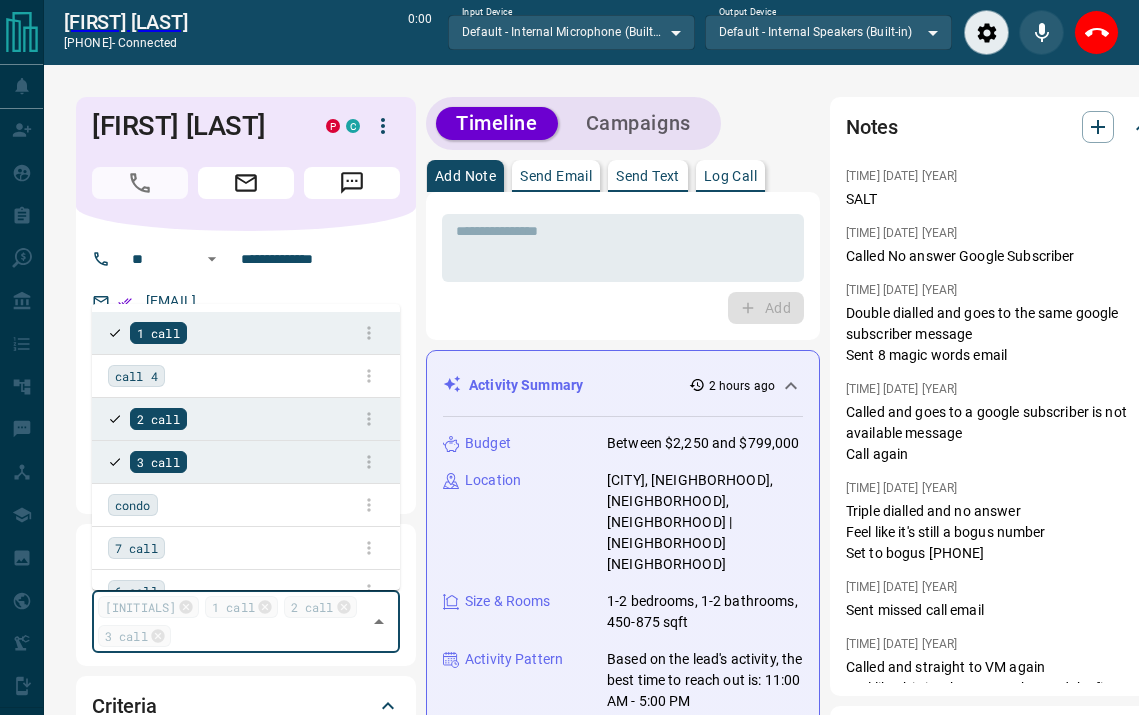 scroll, scrollTop: 495, scrollLeft: 0, axis: vertical 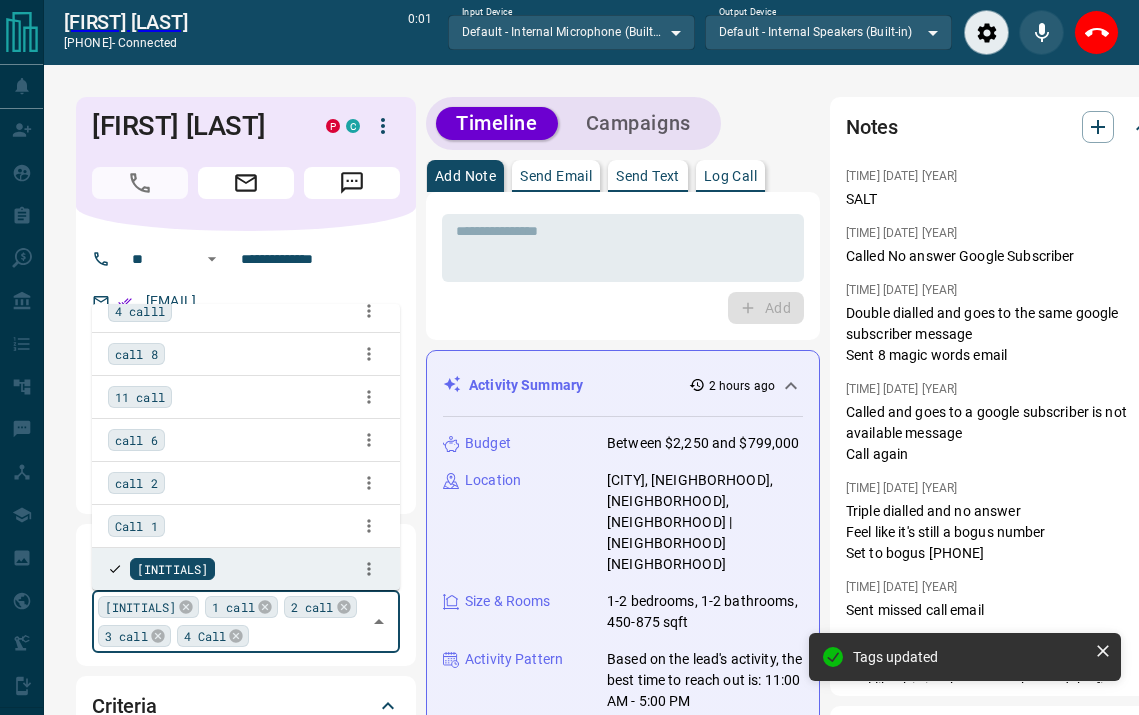 click on "* ​ Add" at bounding box center (623, 266) 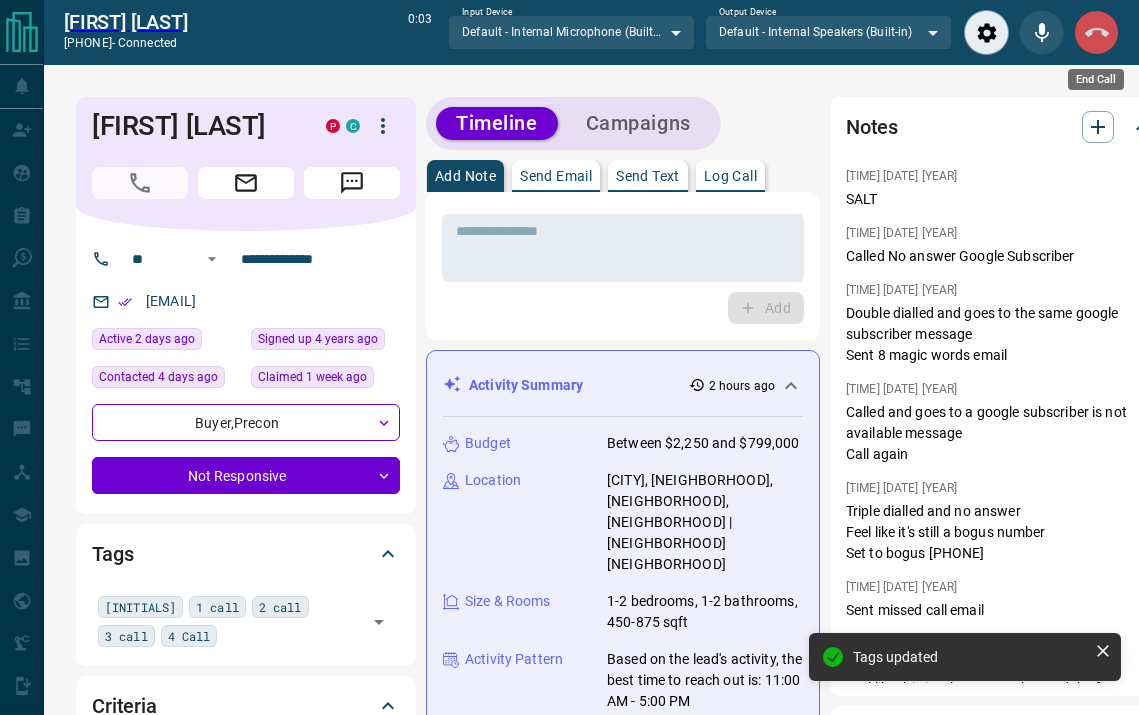 click at bounding box center (1096, 32) 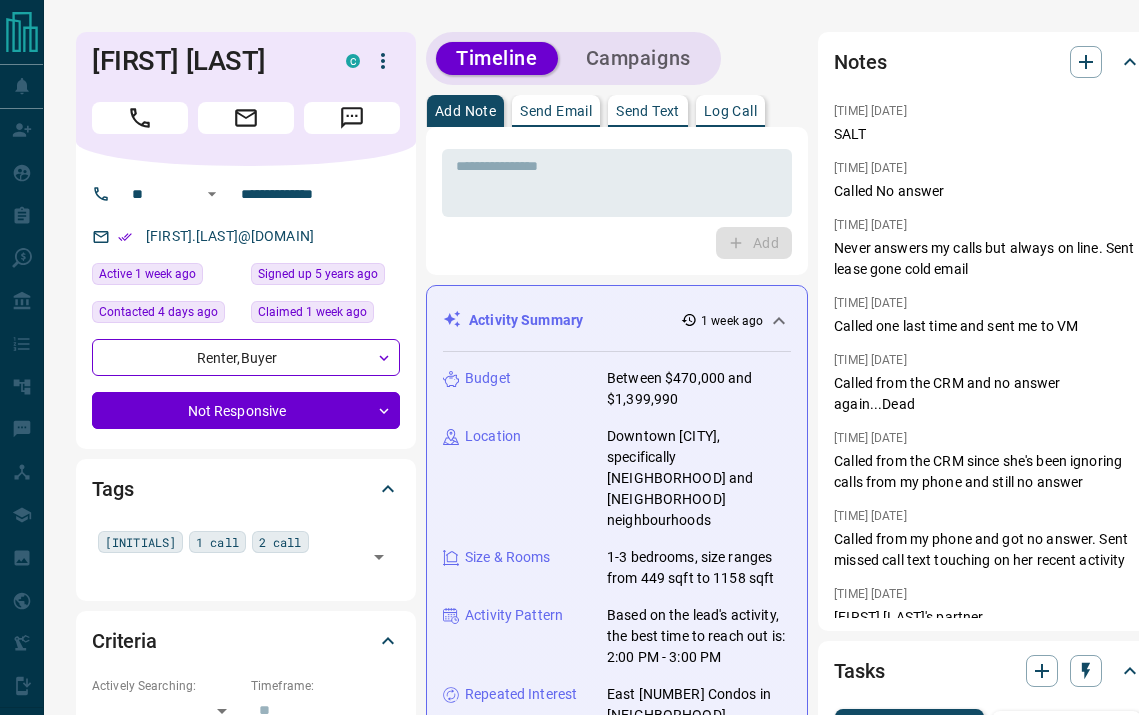 scroll, scrollTop: 0, scrollLeft: 0, axis: both 